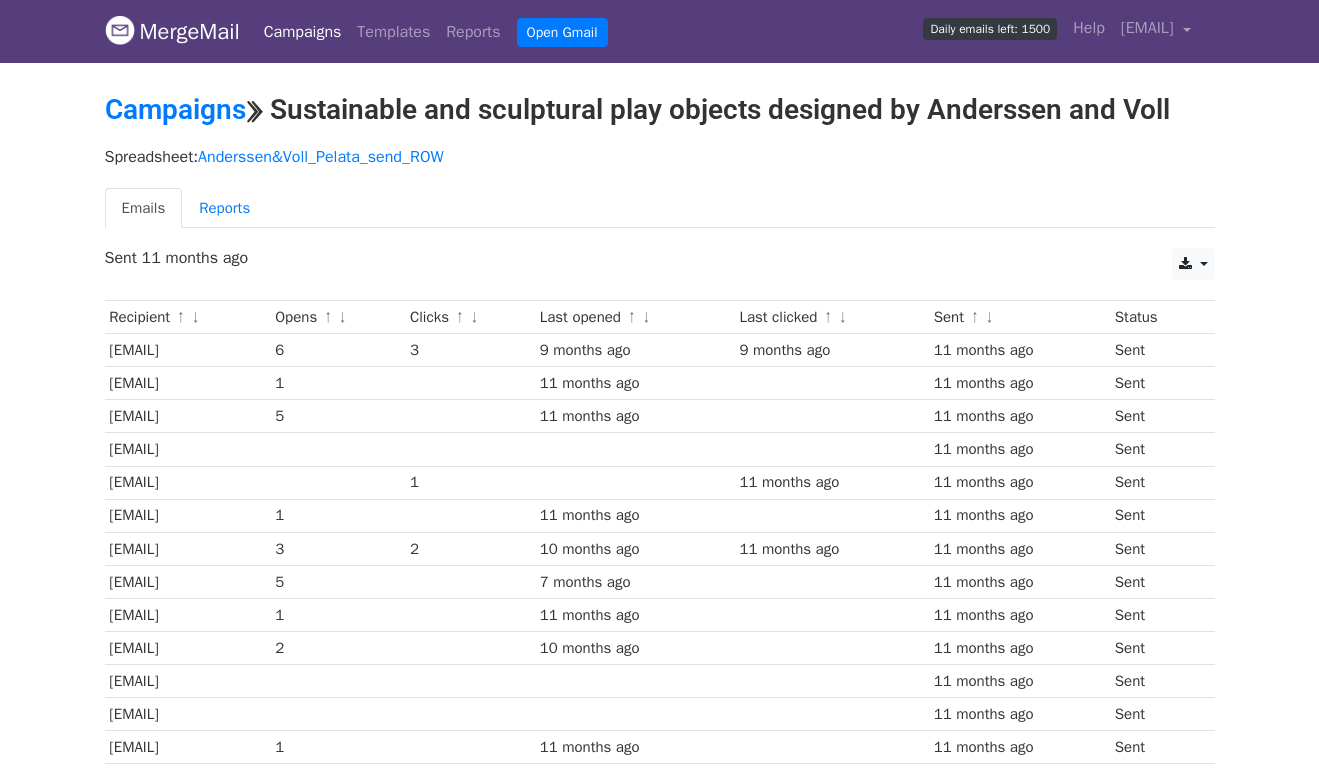 scroll, scrollTop: 0, scrollLeft: 0, axis: both 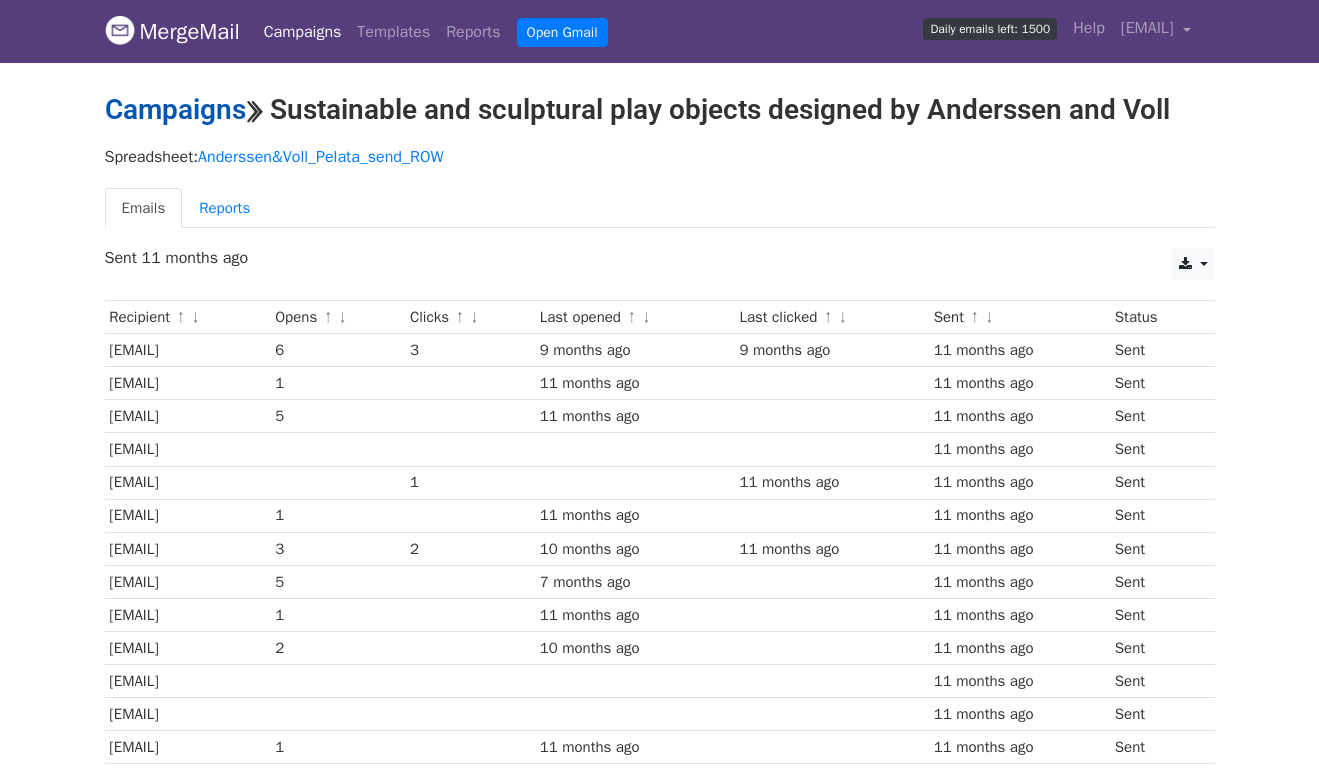 click on "Campaigns" at bounding box center (175, 109) 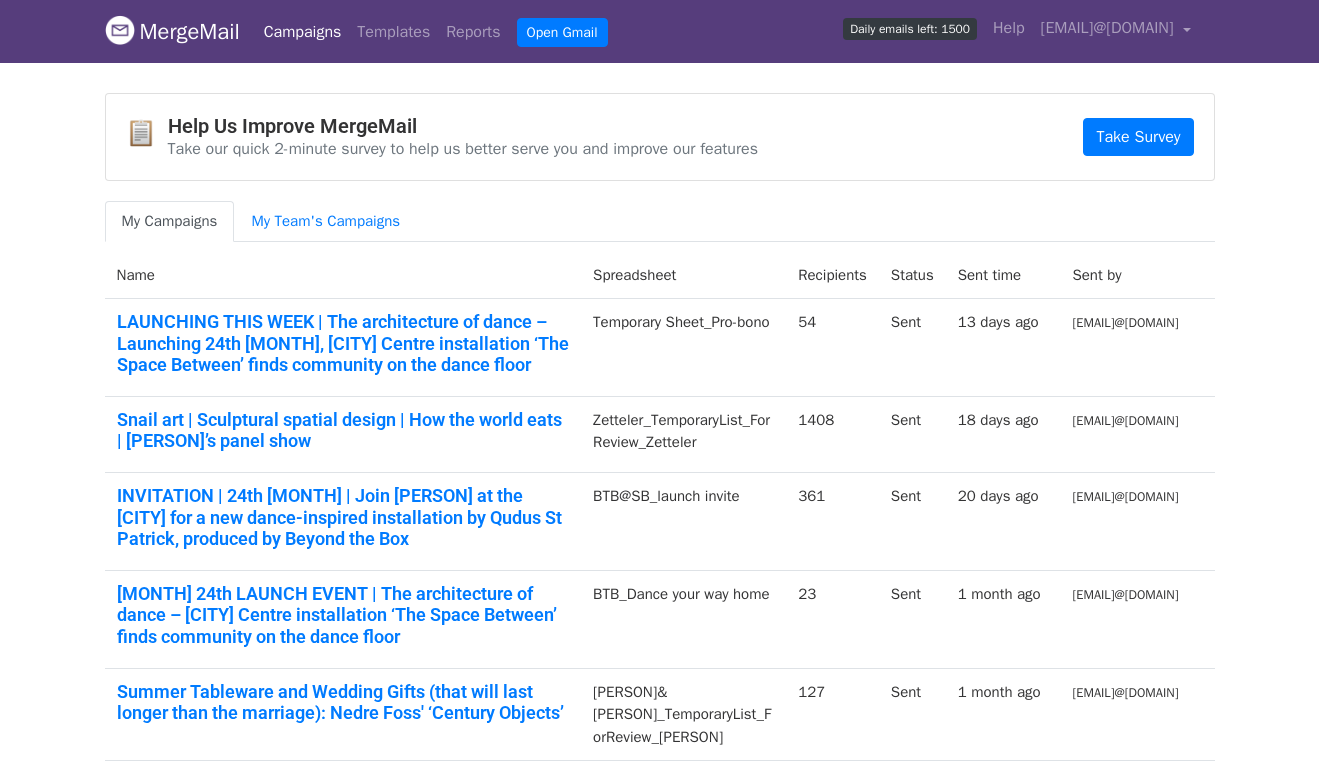 scroll, scrollTop: 0, scrollLeft: 0, axis: both 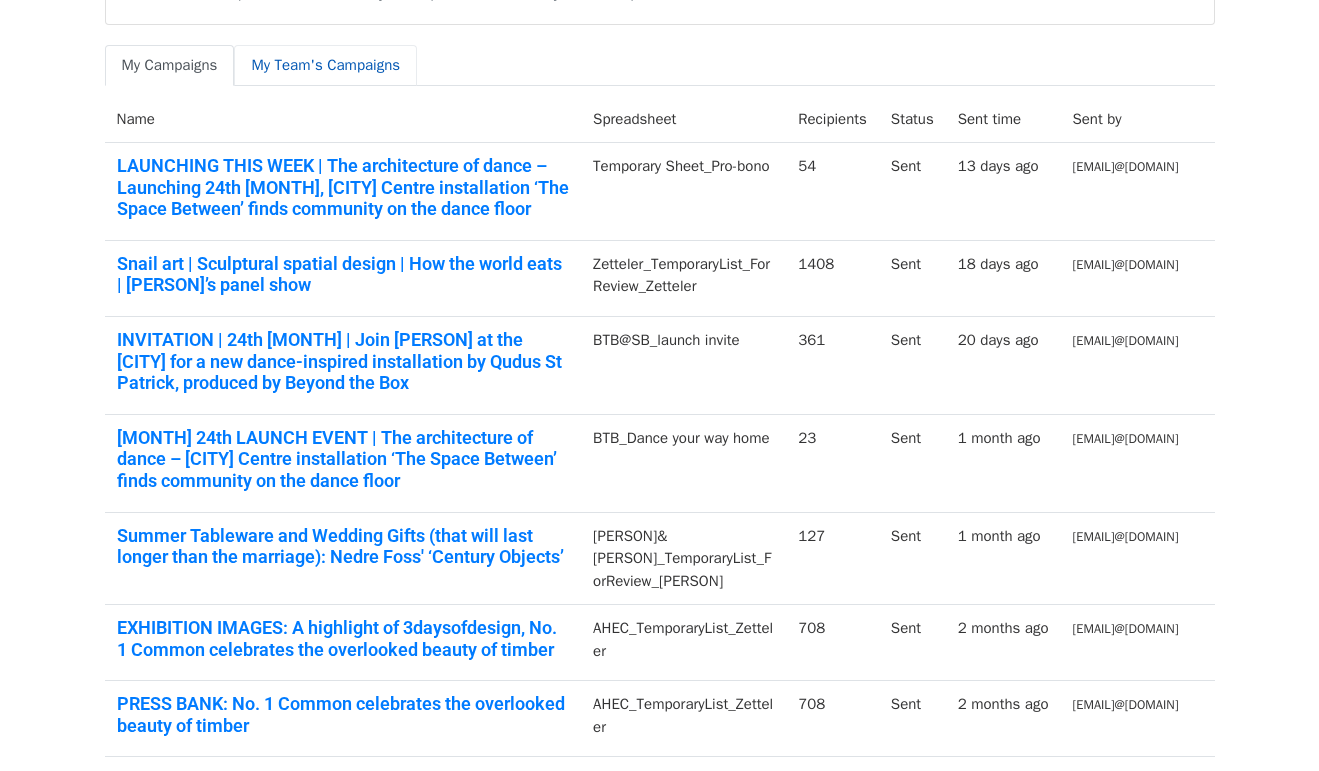 click on "My Team's Campaigns" at bounding box center [325, 65] 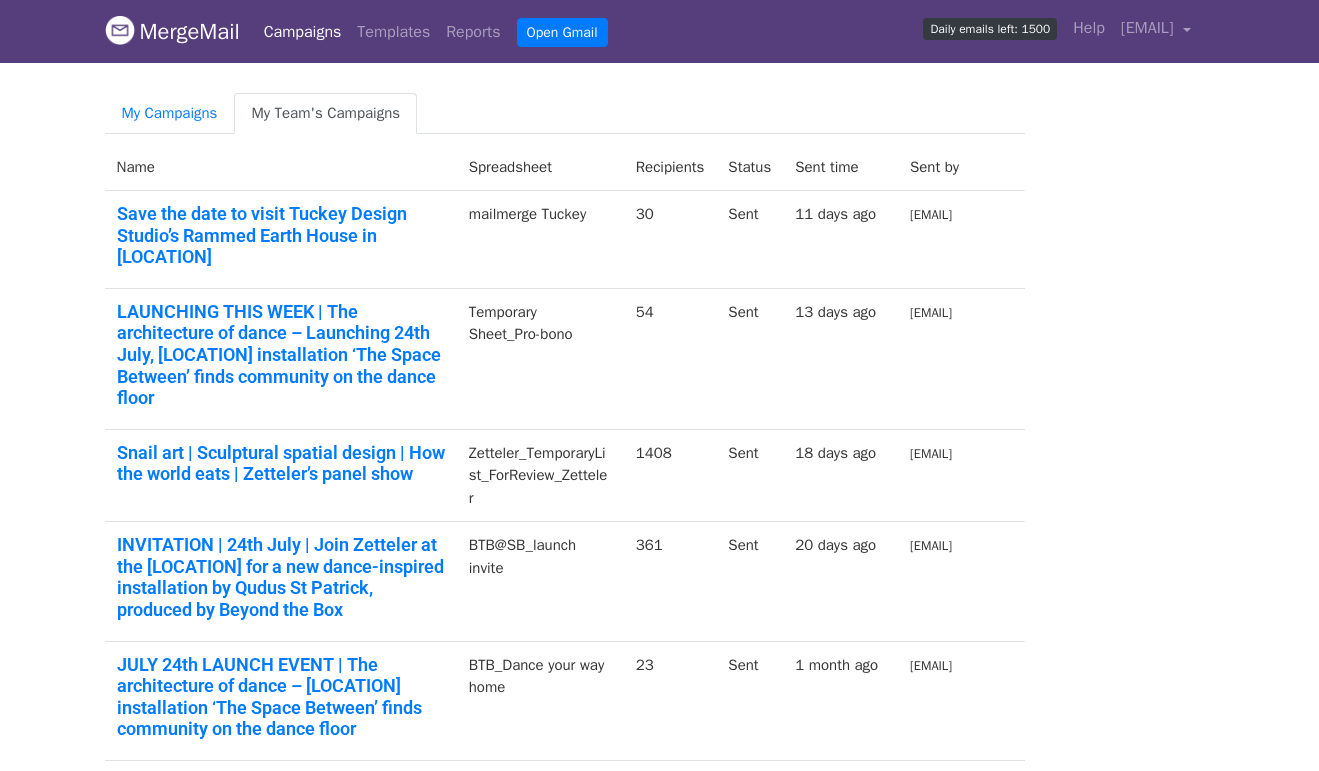 scroll, scrollTop: 0, scrollLeft: 0, axis: both 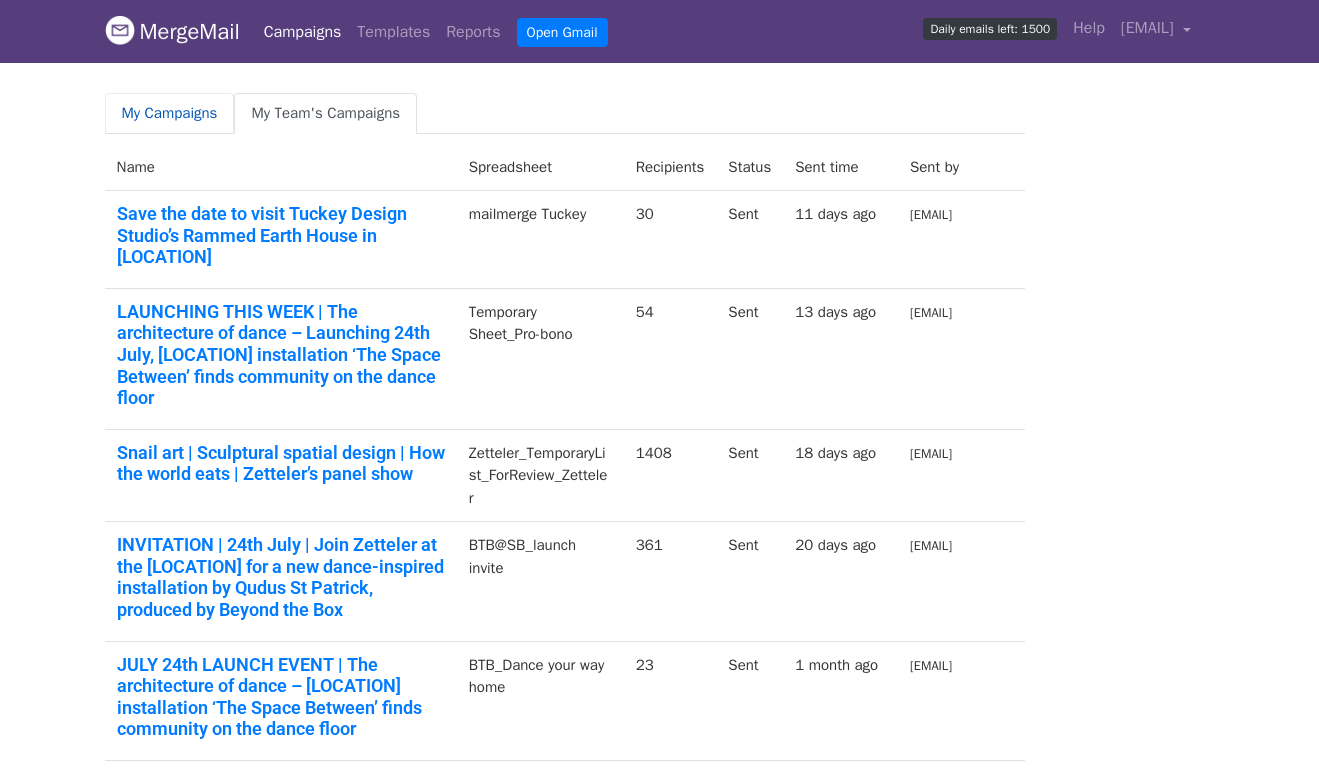 click on "My Campaigns" at bounding box center (170, 113) 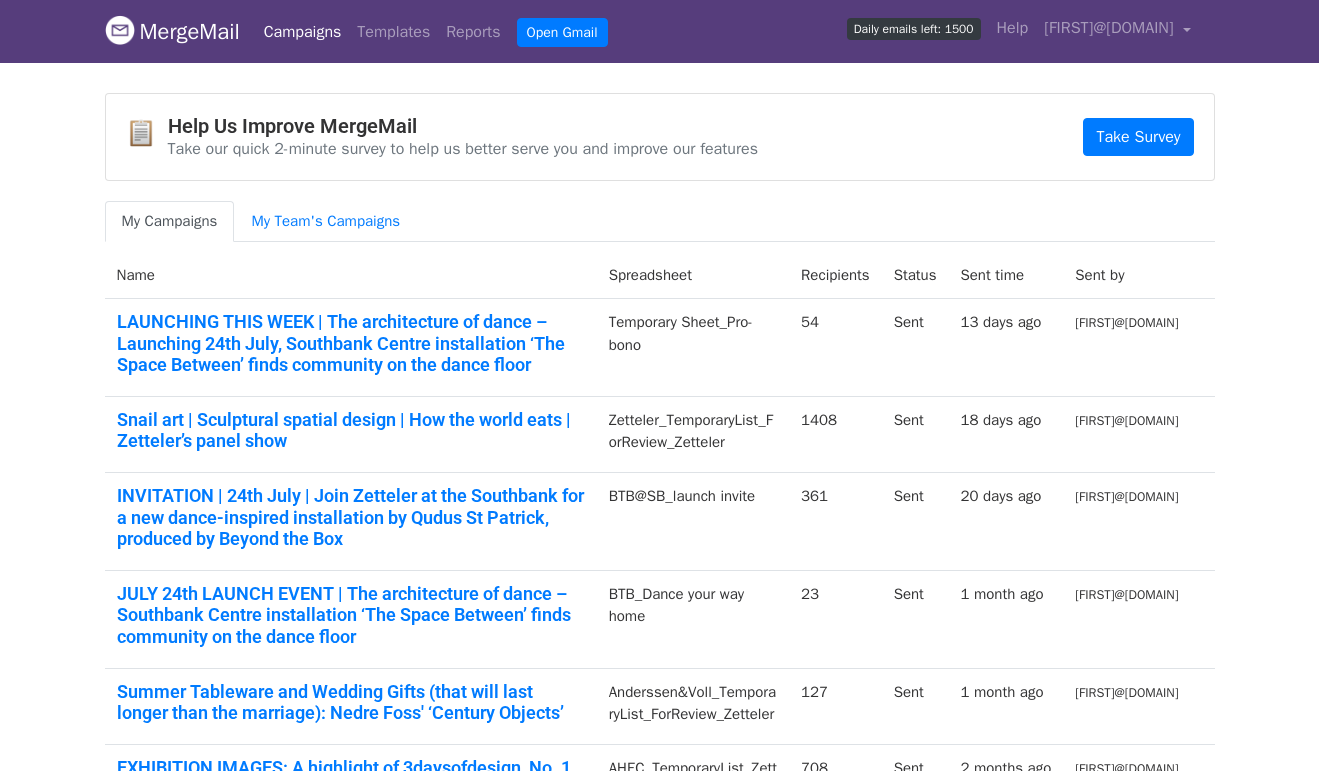 scroll, scrollTop: 0, scrollLeft: 0, axis: both 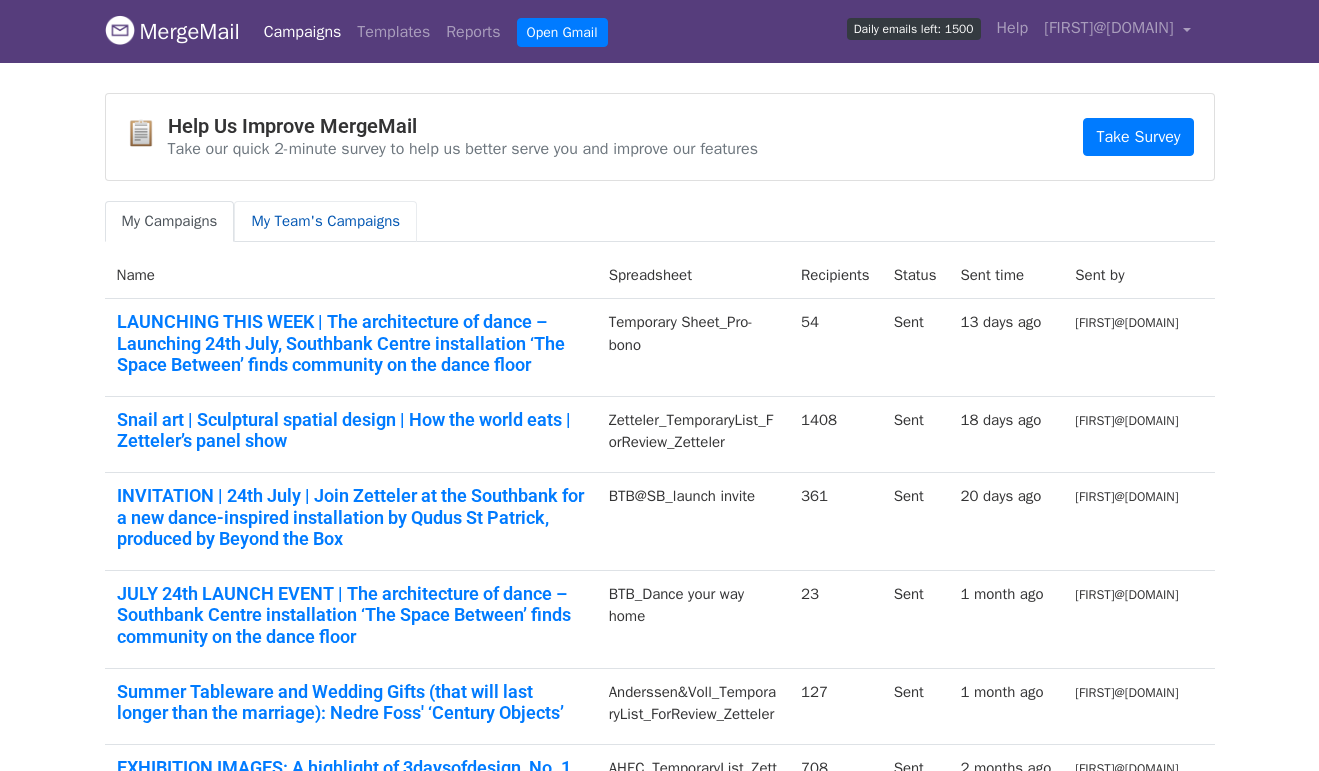 click on "My Team's Campaigns" at bounding box center [325, 221] 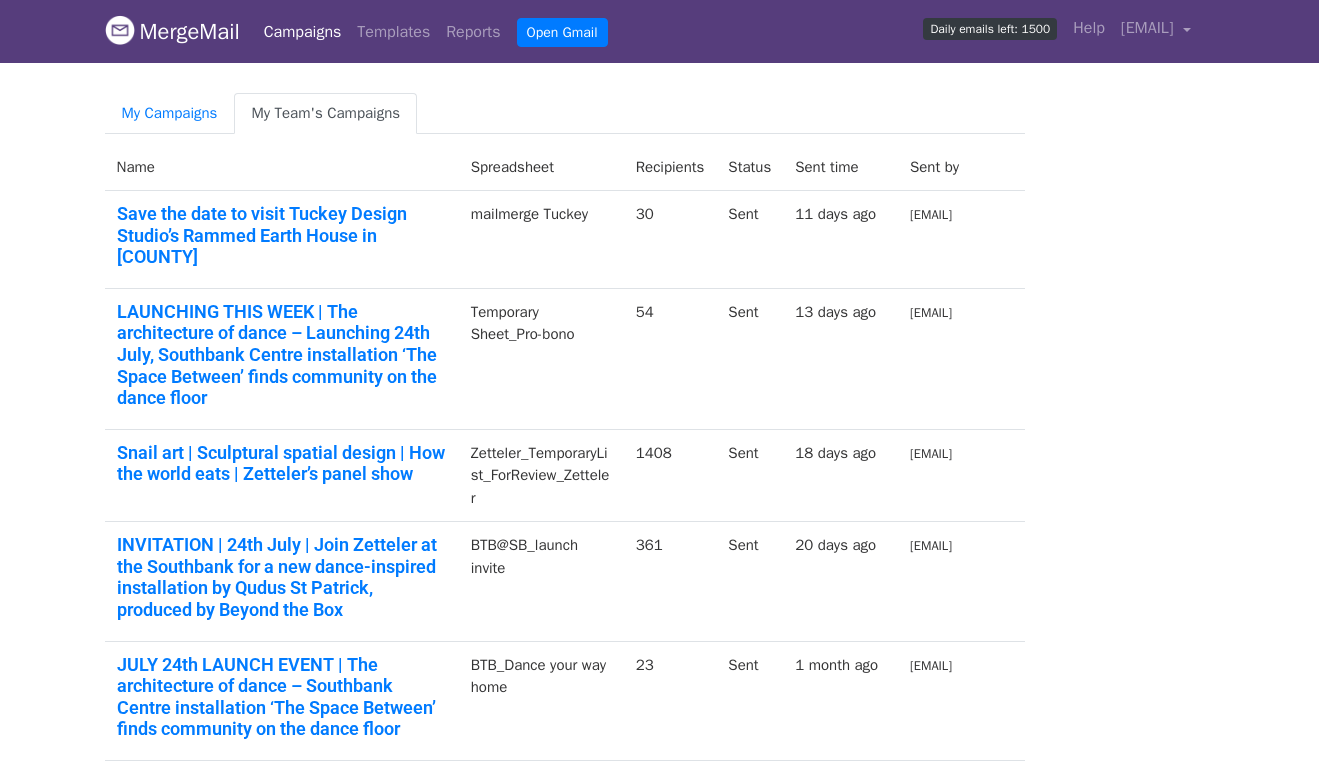 scroll, scrollTop: 0, scrollLeft: 0, axis: both 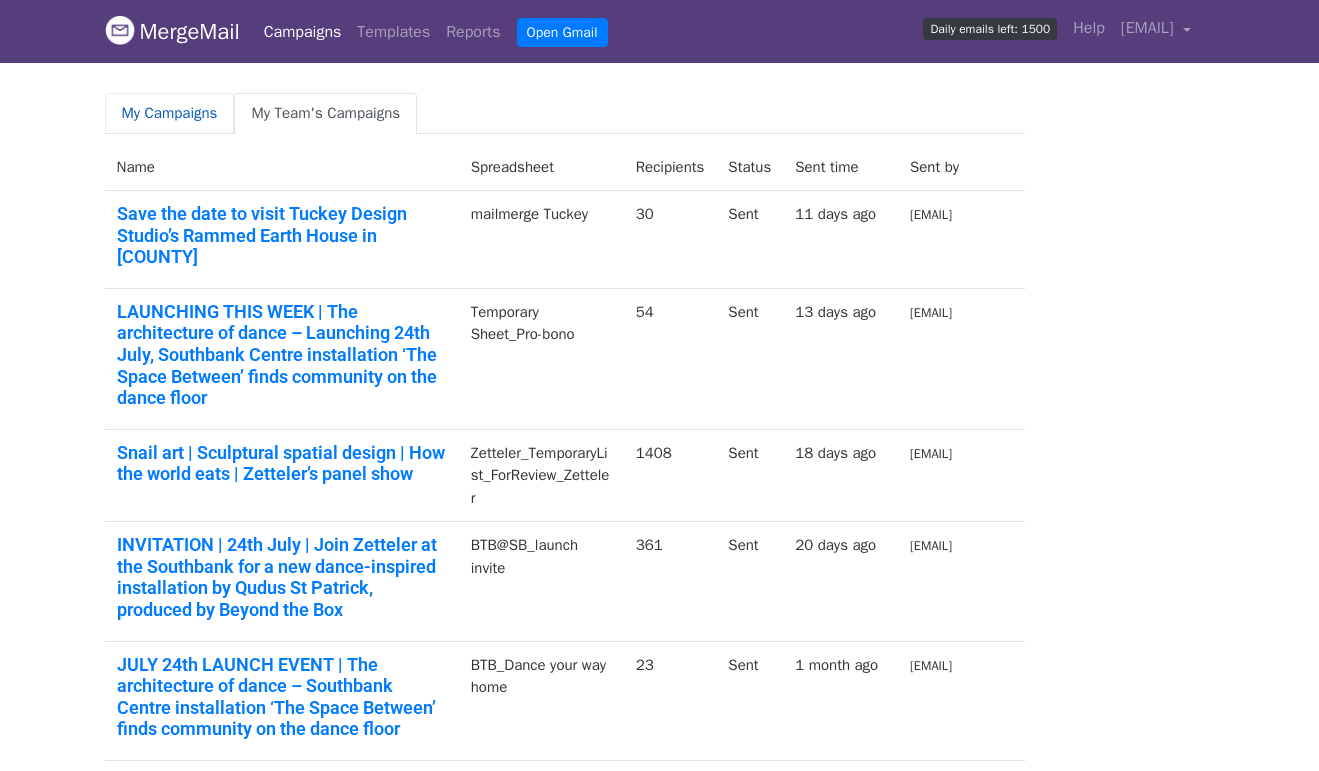 click on "My Campaigns" at bounding box center [170, 113] 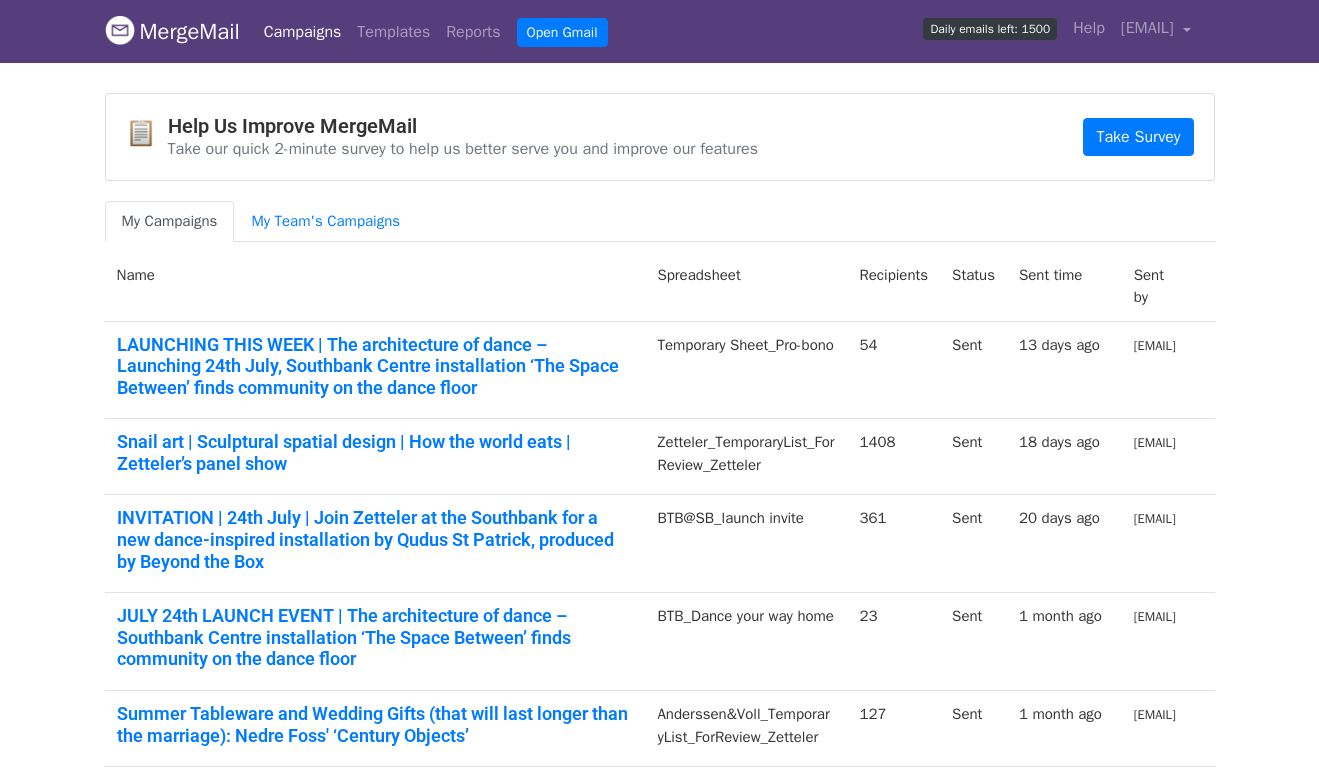 scroll, scrollTop: 0, scrollLeft: 0, axis: both 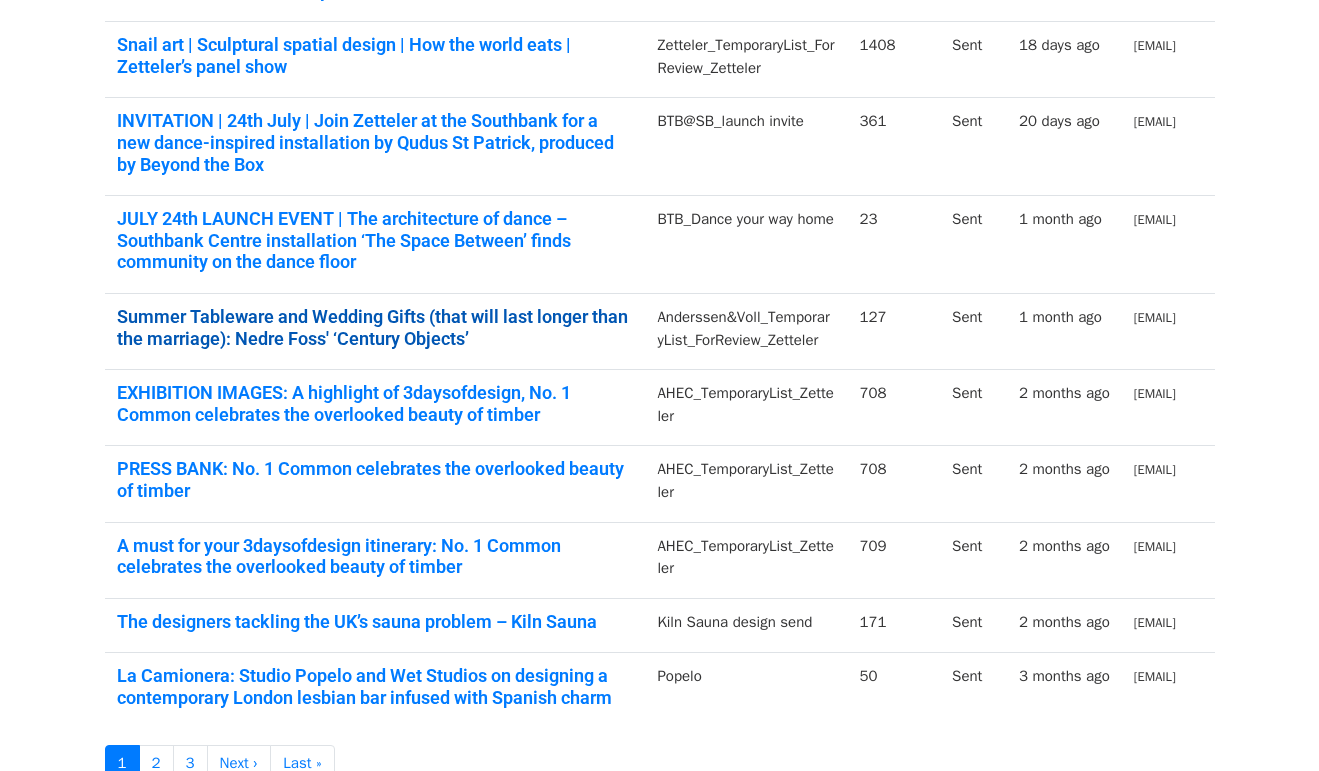 click on "Summer Tableware and Wedding Gifts (that will last longer than the marriage): Nedre Foss' ‘Century Objects’" at bounding box center [375, 327] 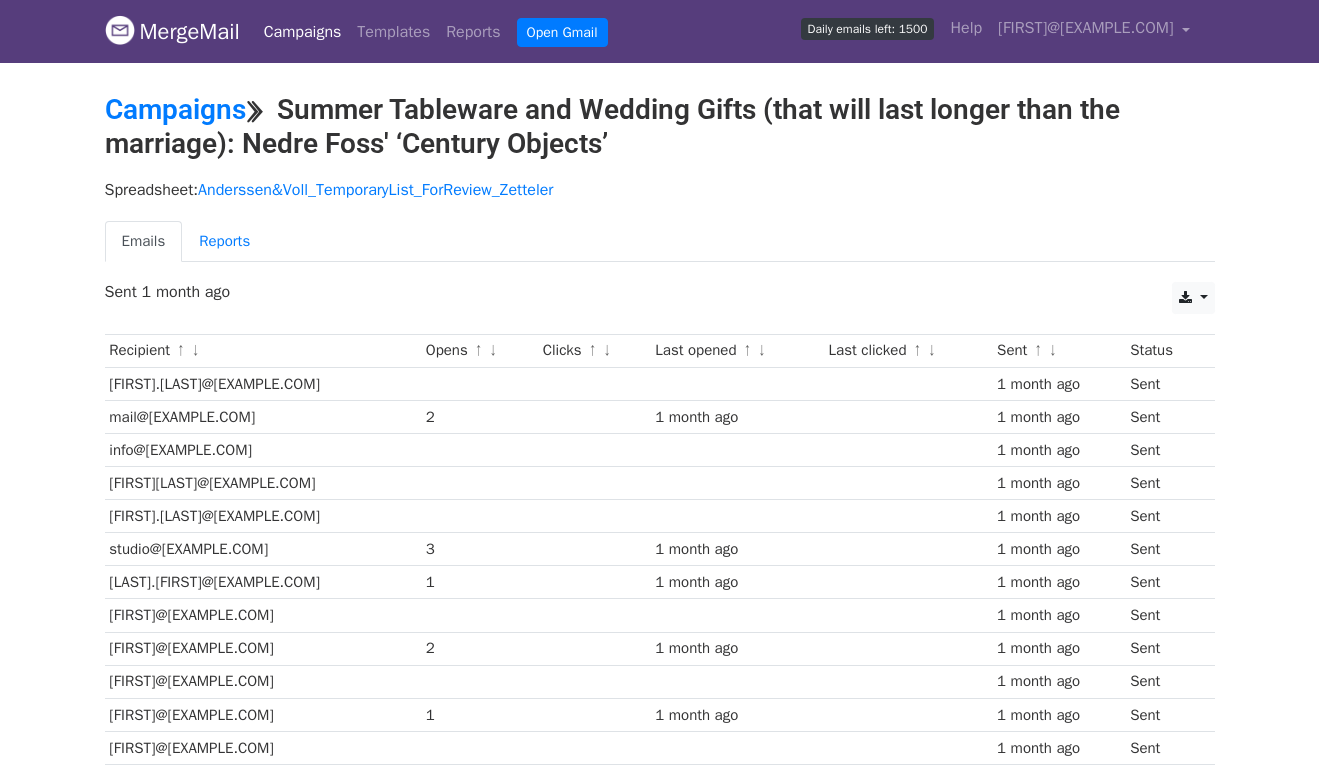 scroll, scrollTop: 0, scrollLeft: 0, axis: both 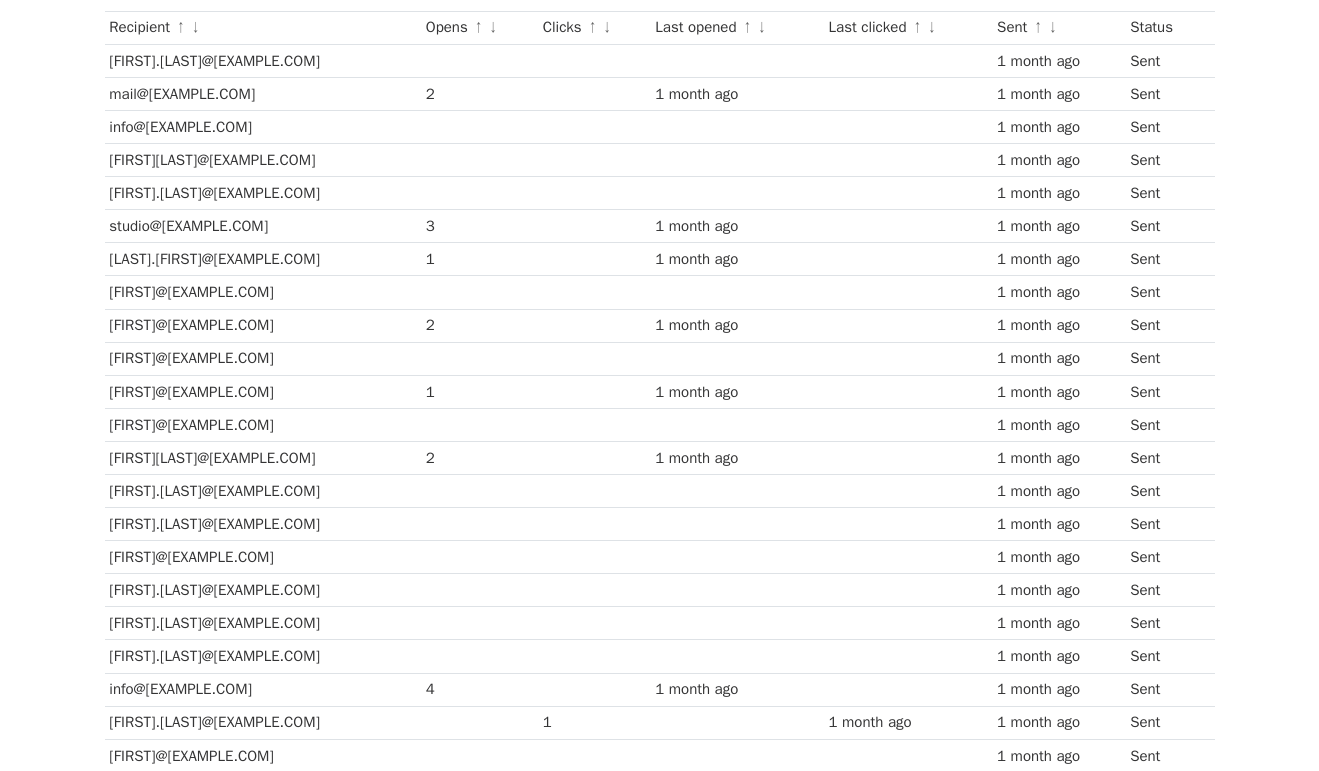 click on "Opens
↑
↓" at bounding box center [479, 27] 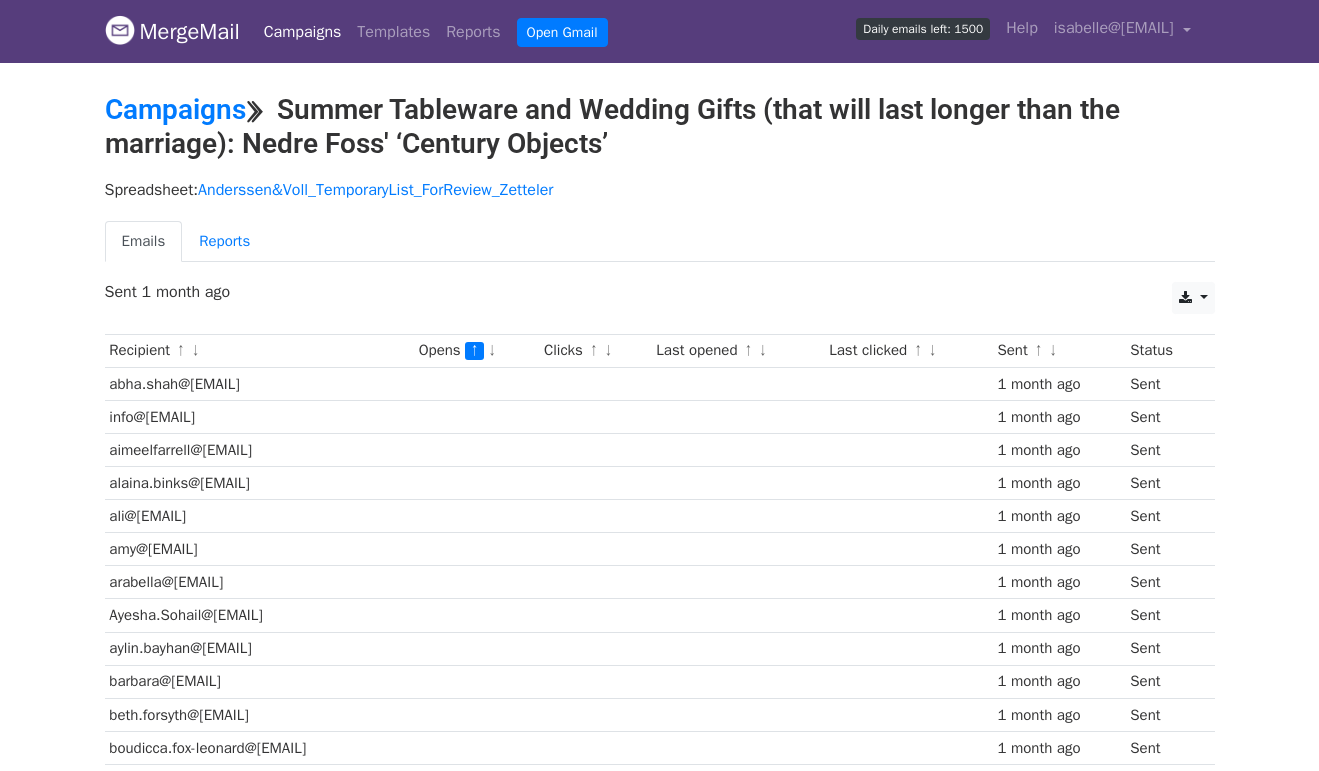 scroll, scrollTop: 0, scrollLeft: 0, axis: both 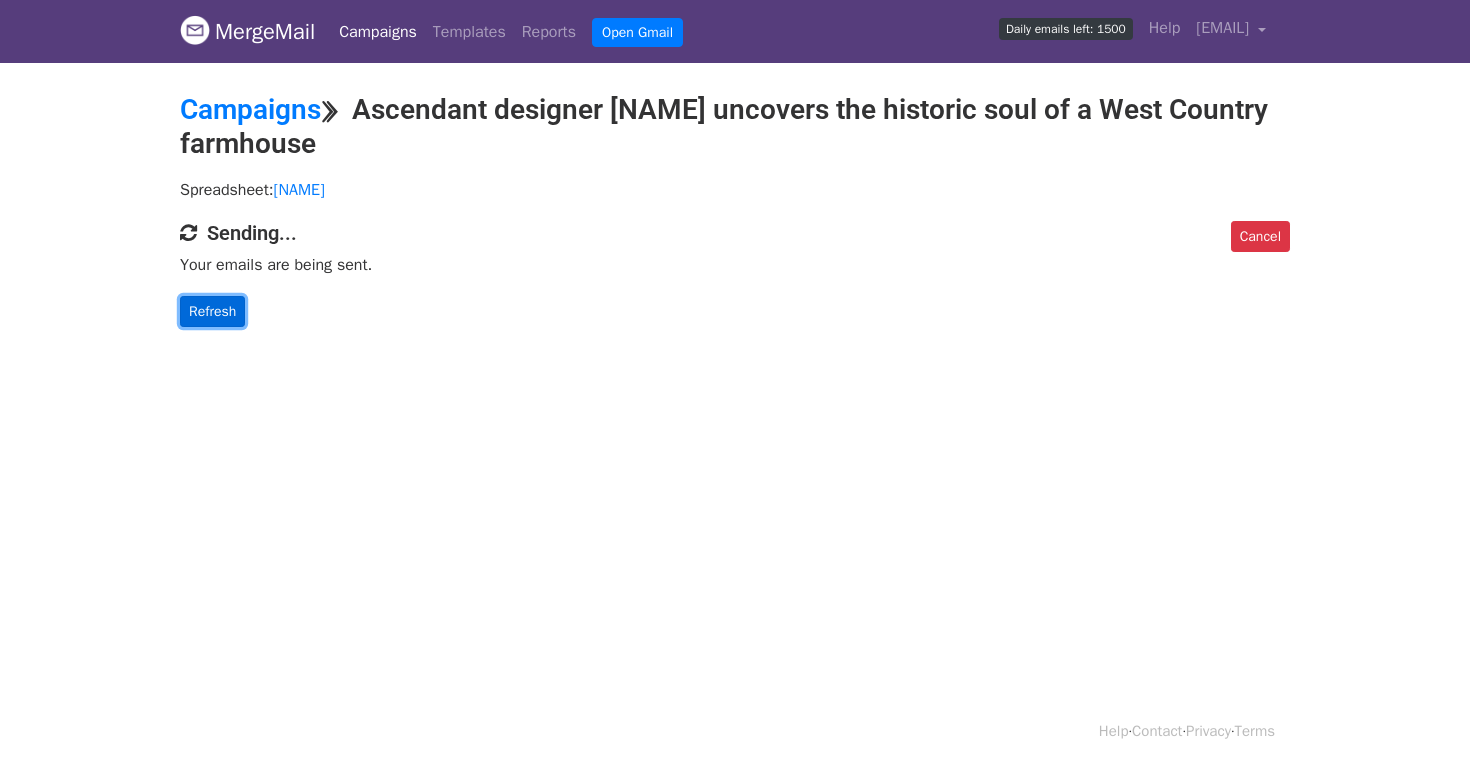 drag, startPoint x: 225, startPoint y: 300, endPoint x: 197, endPoint y: 313, distance: 30.870699 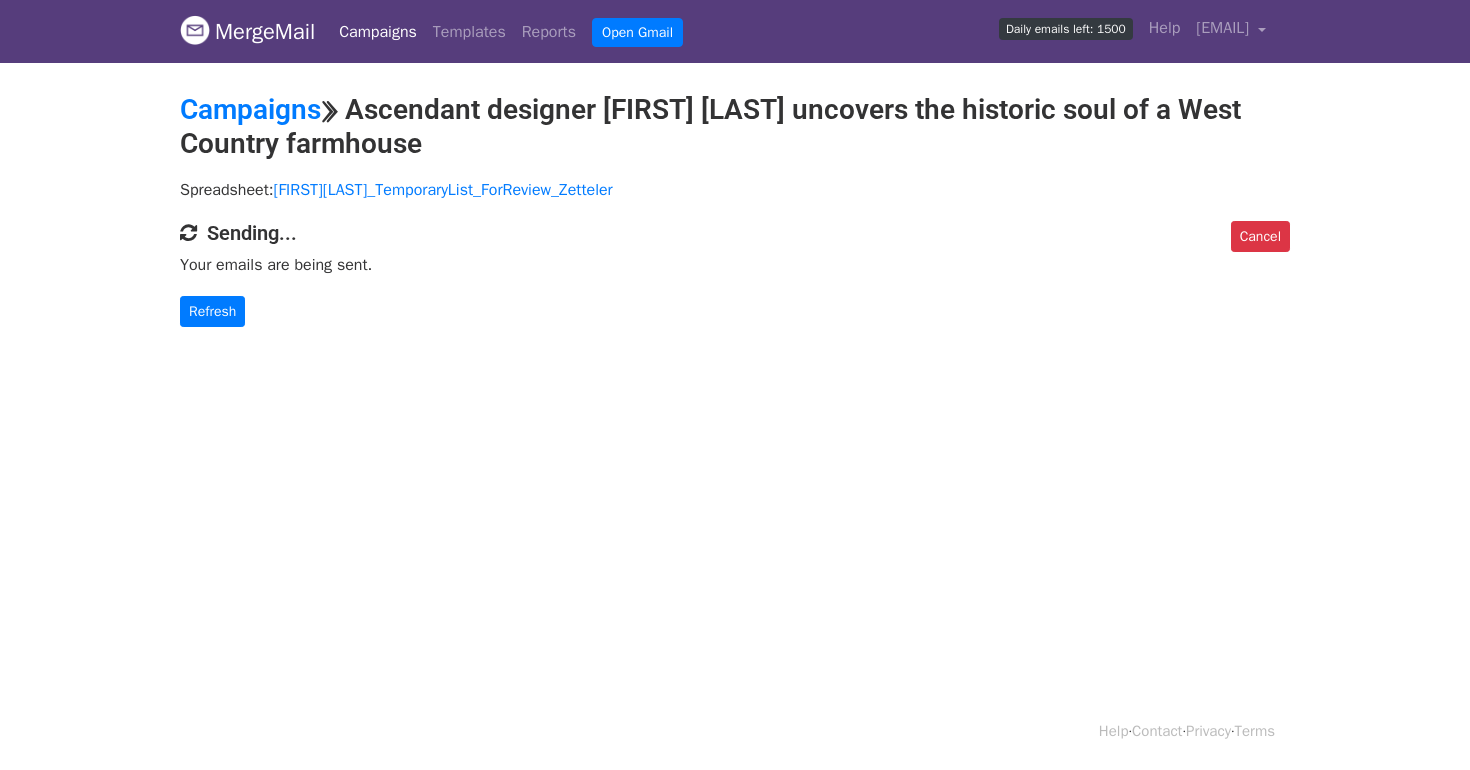 scroll, scrollTop: 0, scrollLeft: 0, axis: both 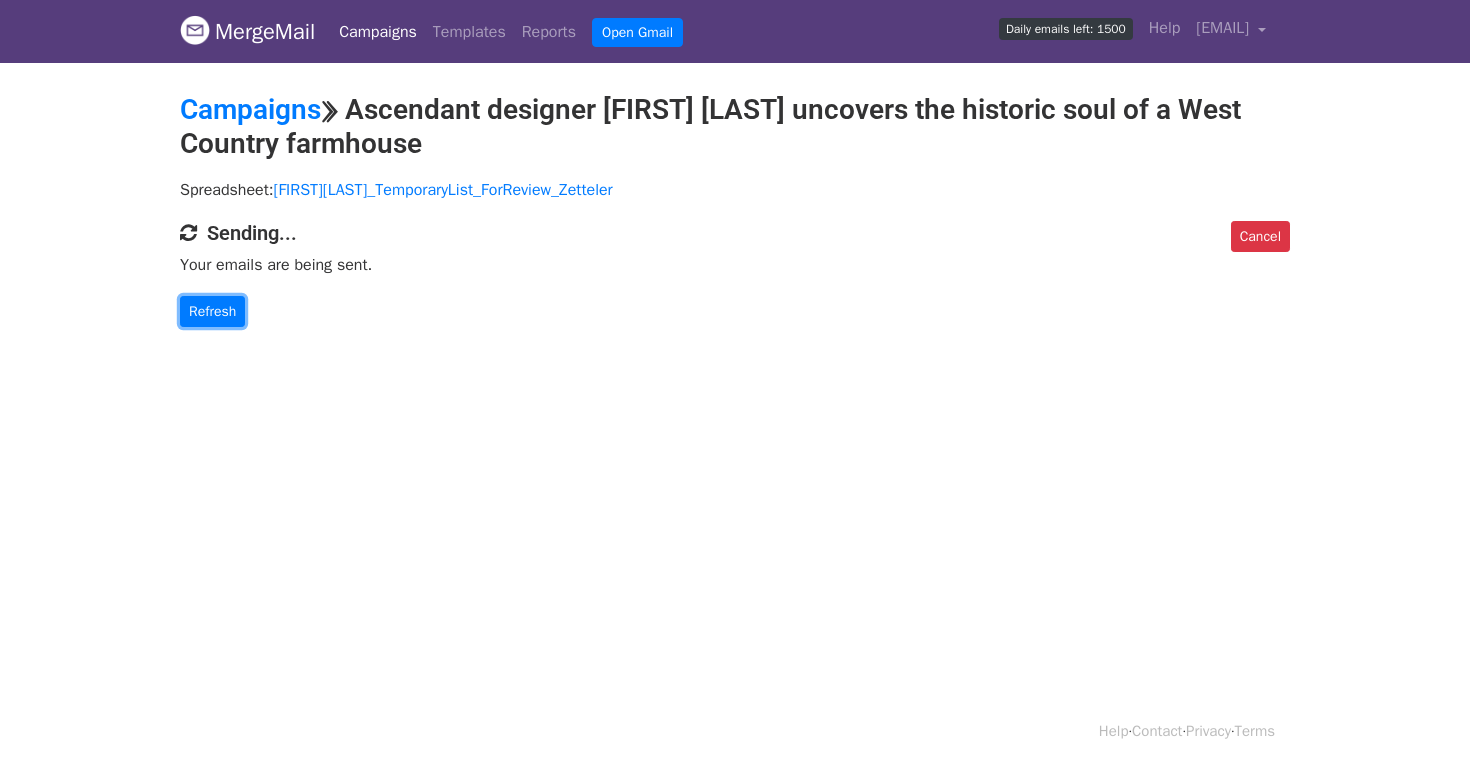 click on "Refresh" at bounding box center [212, 311] 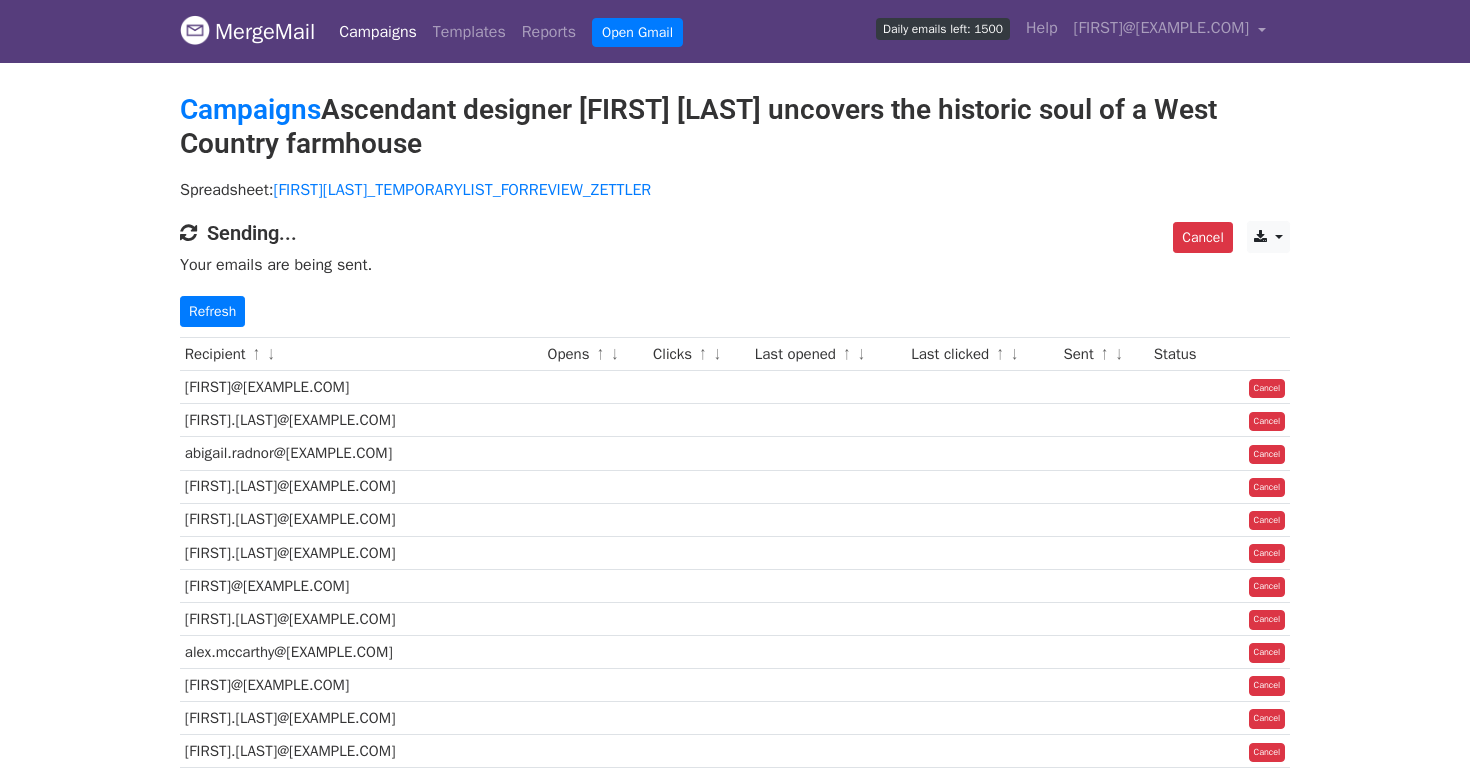 scroll, scrollTop: 0, scrollLeft: 0, axis: both 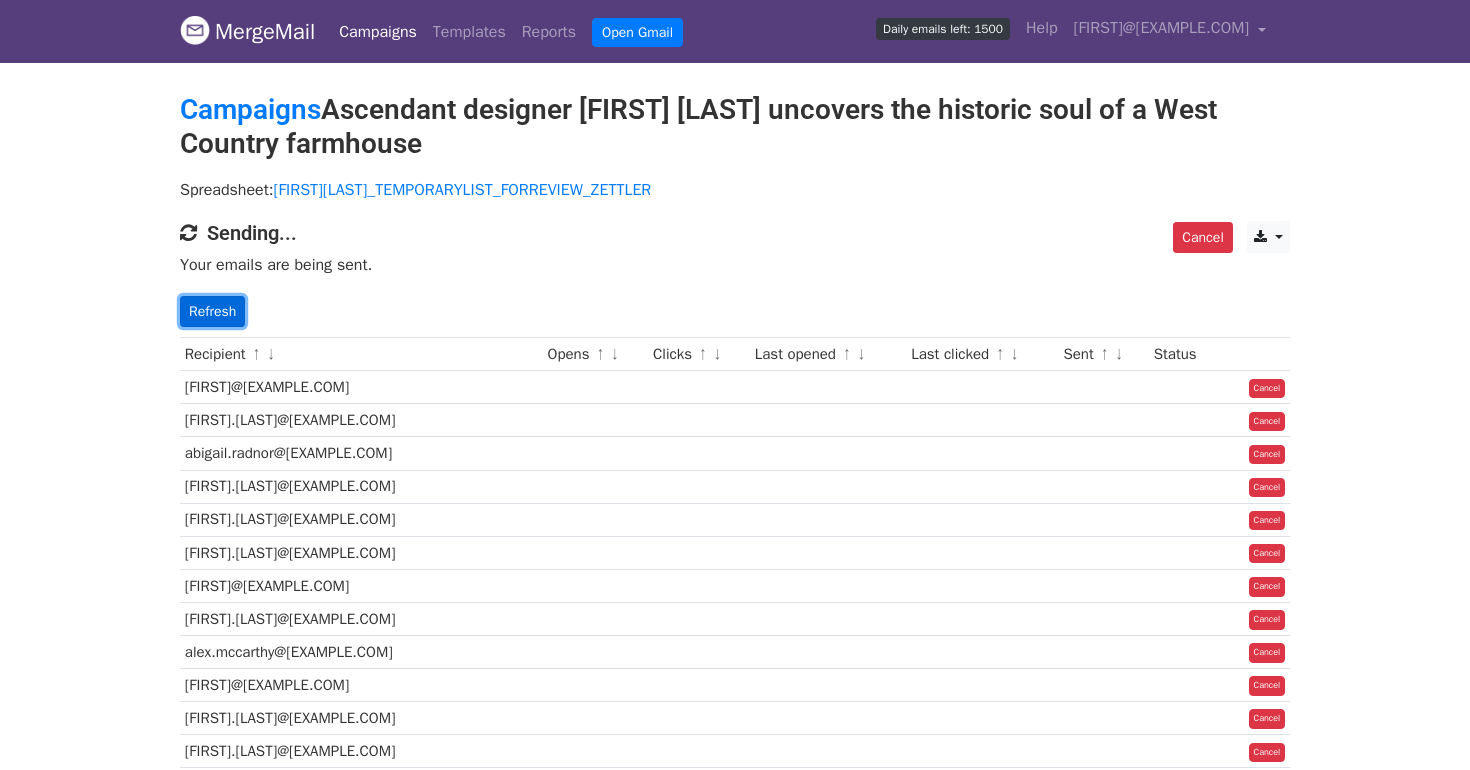 click on "Refresh" at bounding box center [212, 311] 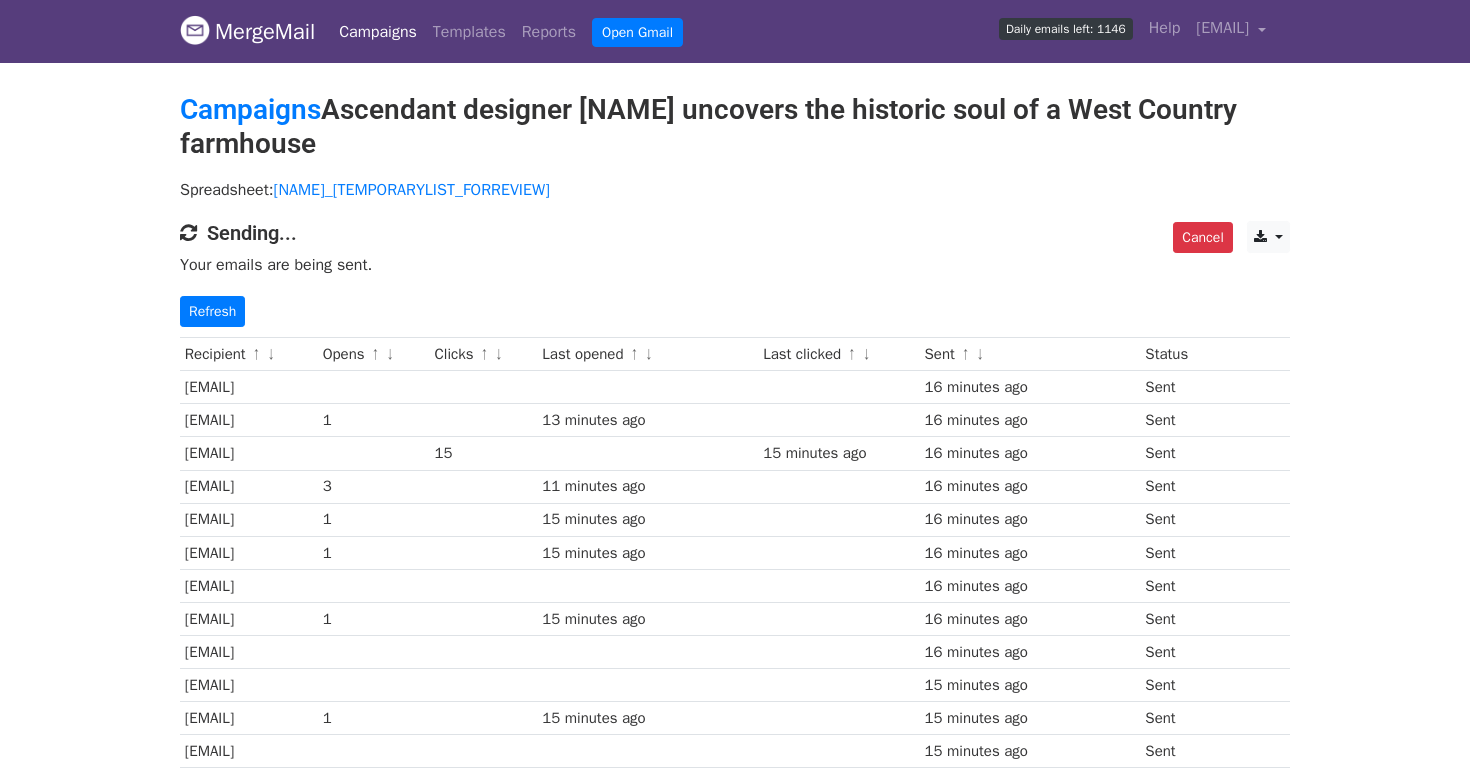 scroll, scrollTop: 68, scrollLeft: 0, axis: vertical 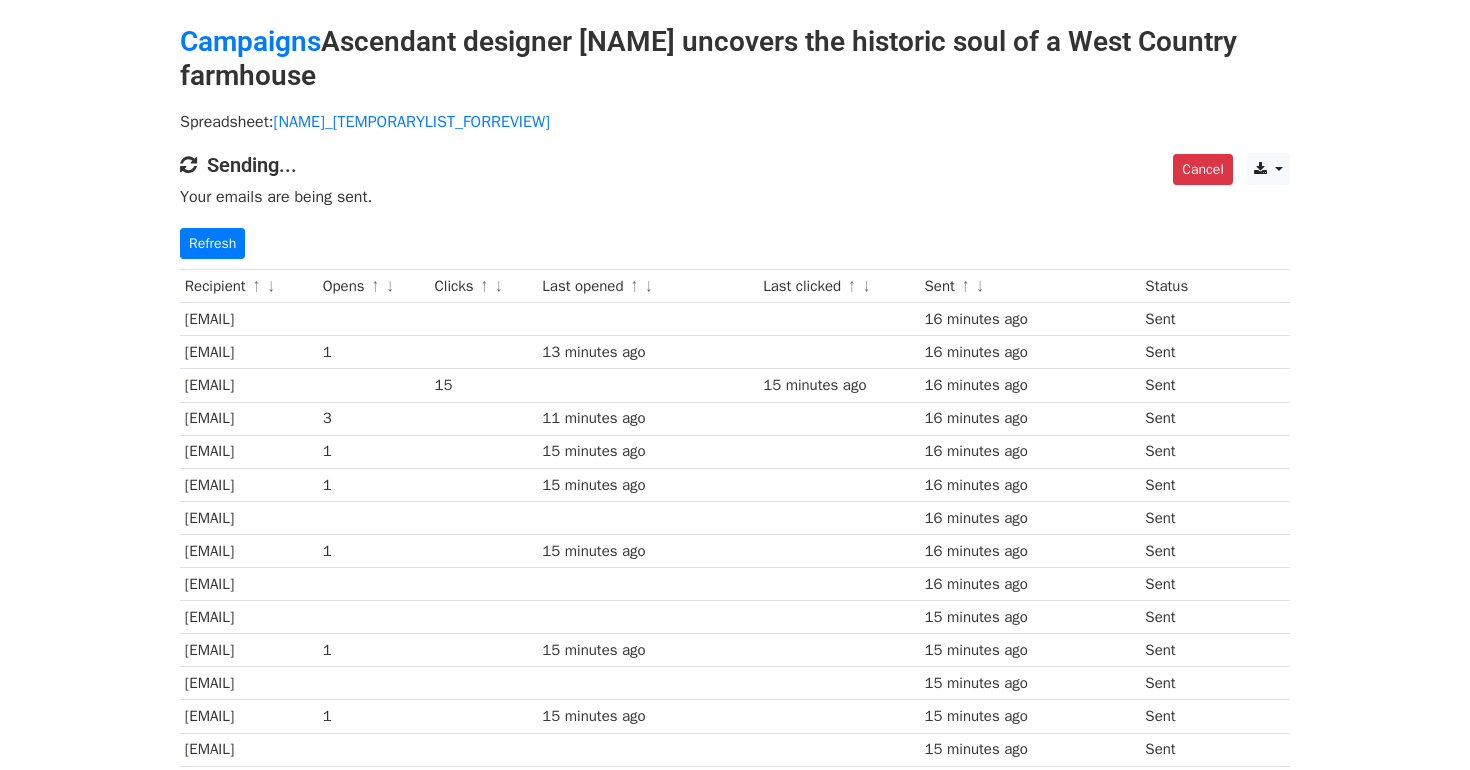 drag, startPoint x: 184, startPoint y: 387, endPoint x: 400, endPoint y: 378, distance: 216.18742 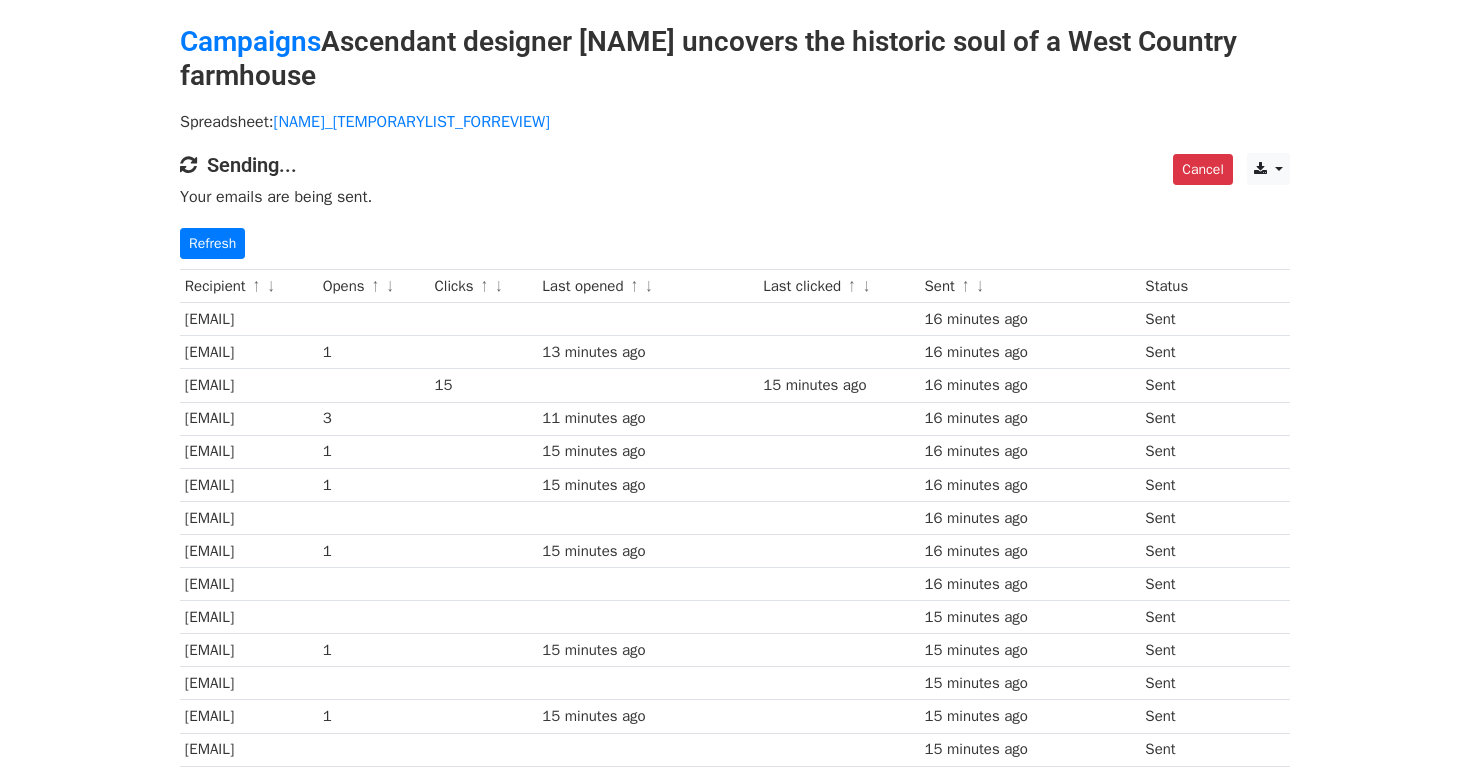 drag, startPoint x: 400, startPoint y: 386, endPoint x: 182, endPoint y: 384, distance: 218.00917 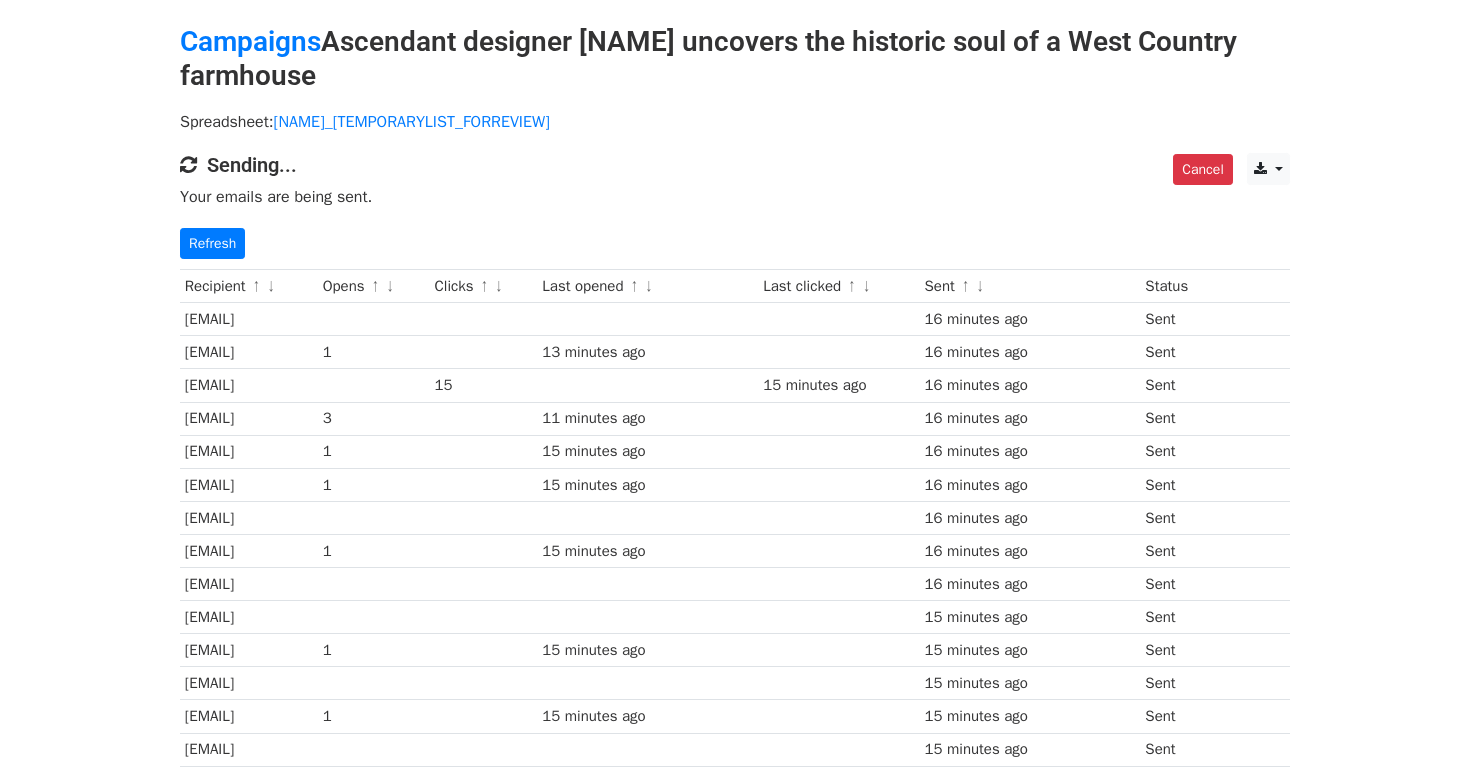 click on "abigail.radnor@[EXAMPLE.COM]" at bounding box center [249, 385] 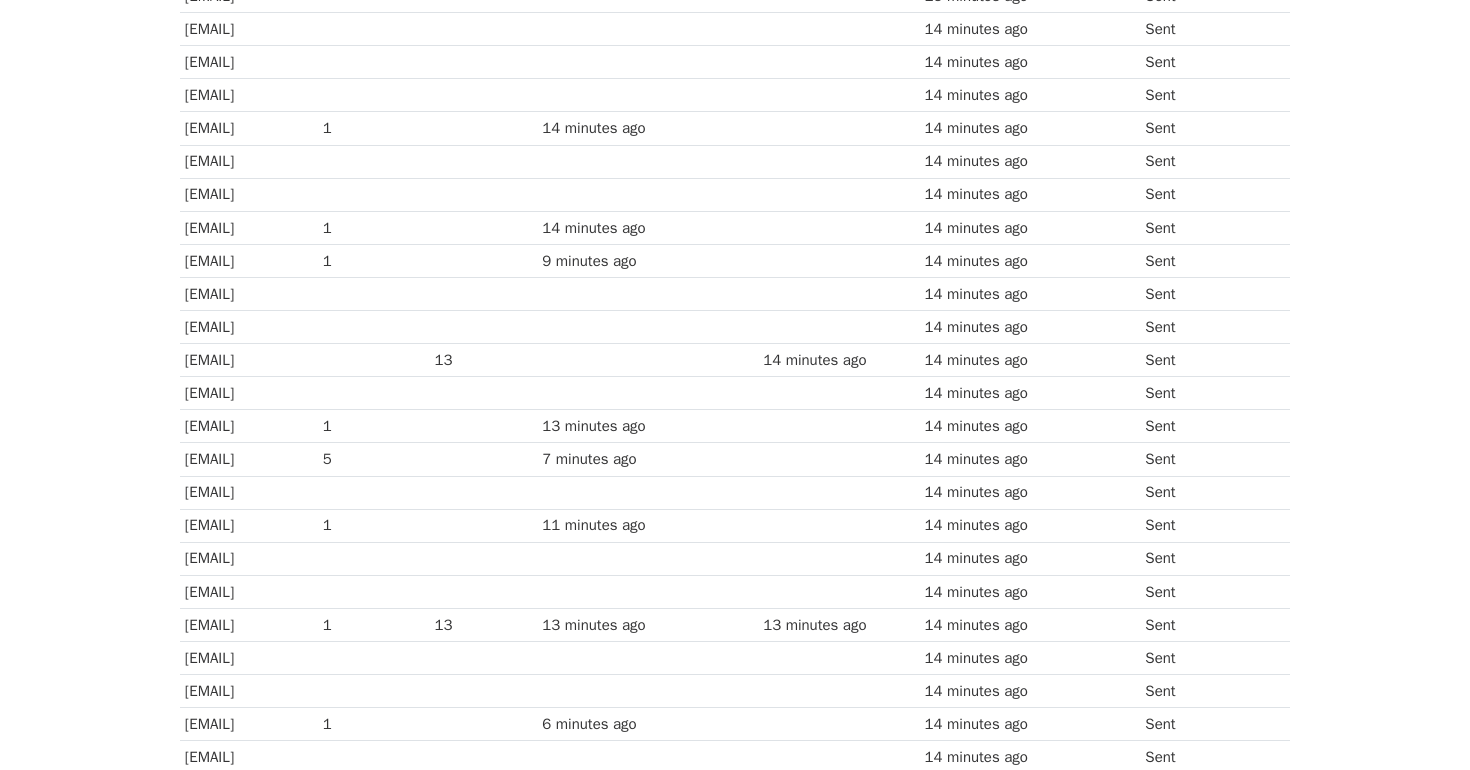 scroll, scrollTop: 1536, scrollLeft: 0, axis: vertical 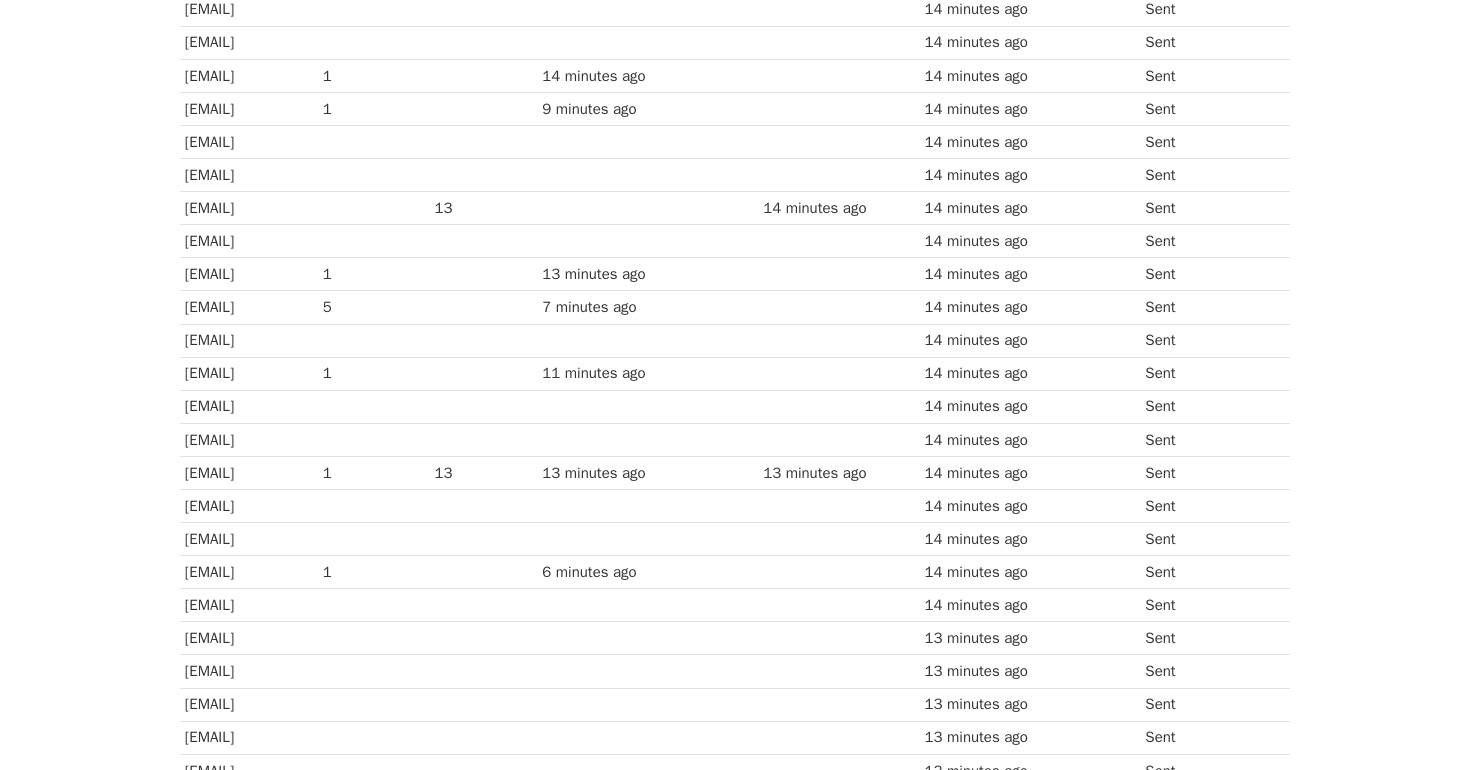 click on "[FIRST].[LAST]@[EXAMPLE.COM]" at bounding box center (249, 208) 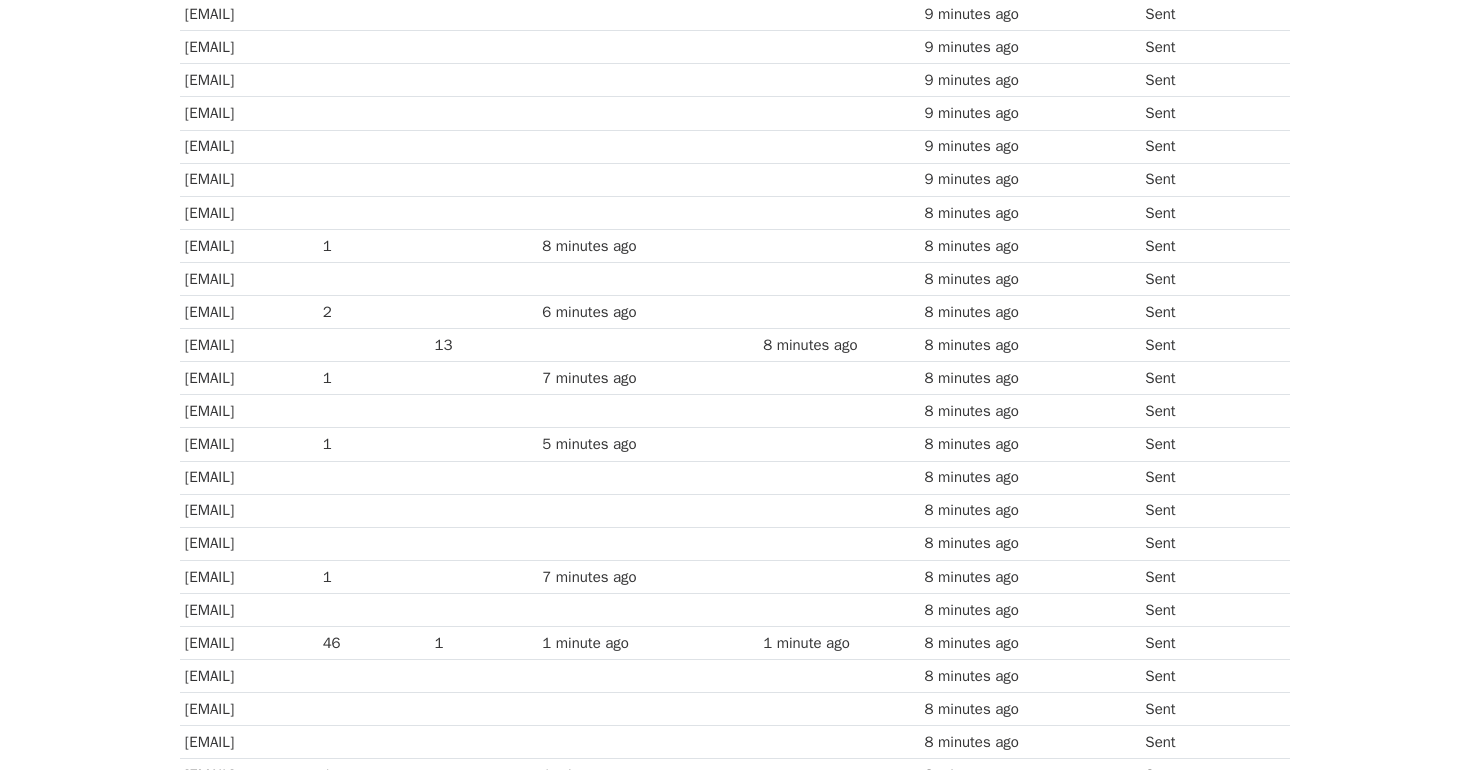 scroll, scrollTop: 5633, scrollLeft: 0, axis: vertical 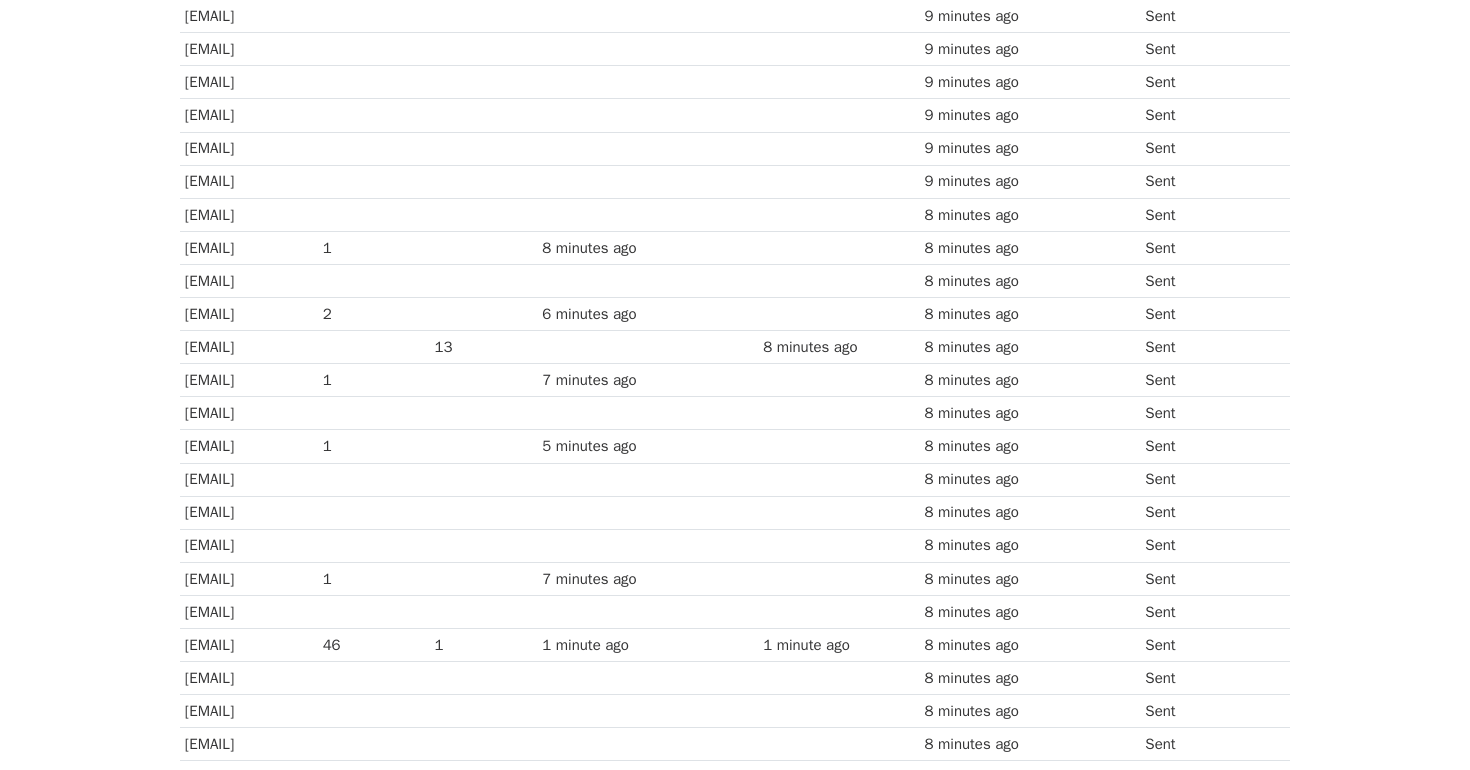 drag, startPoint x: 183, startPoint y: 641, endPoint x: 258, endPoint y: 640, distance: 75.00667 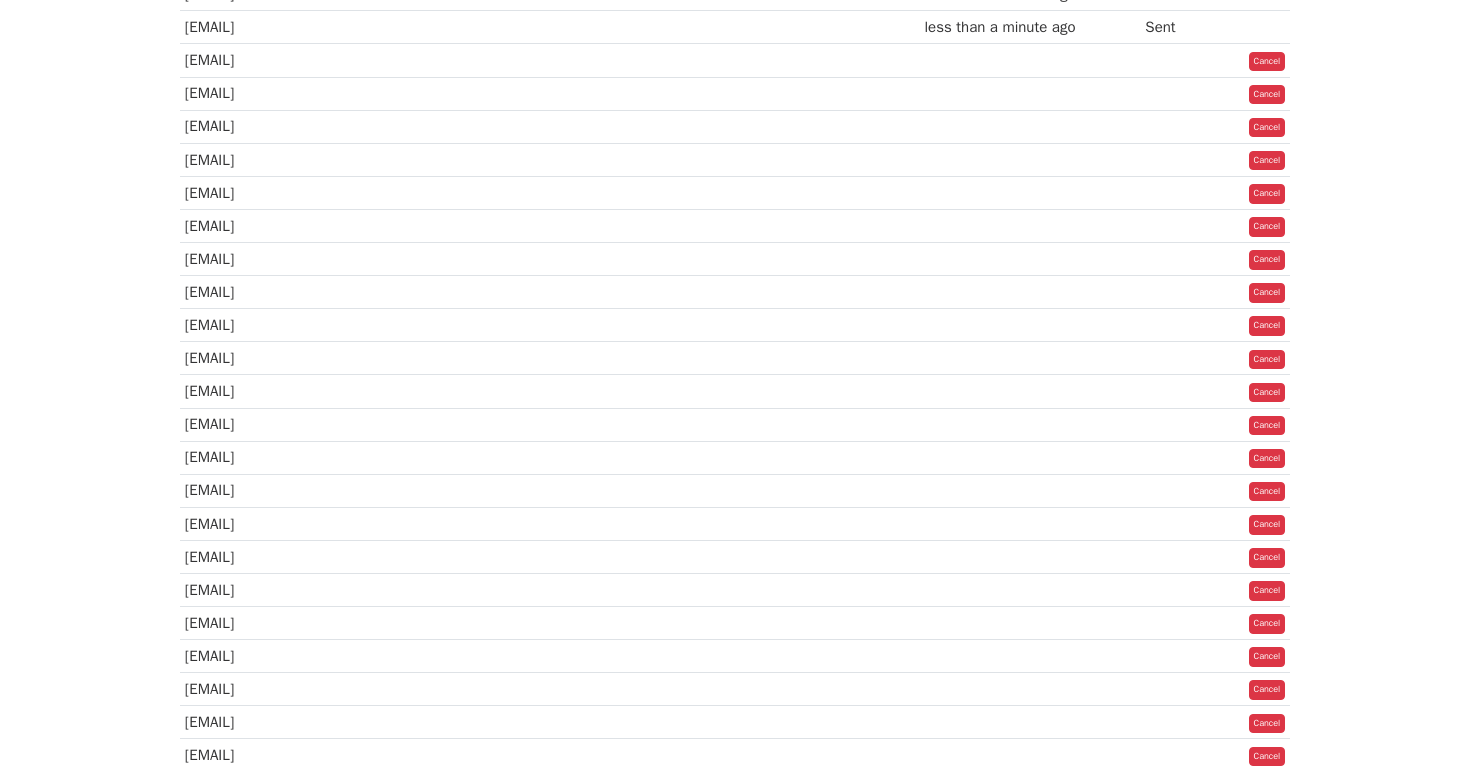 scroll, scrollTop: 12041, scrollLeft: 0, axis: vertical 